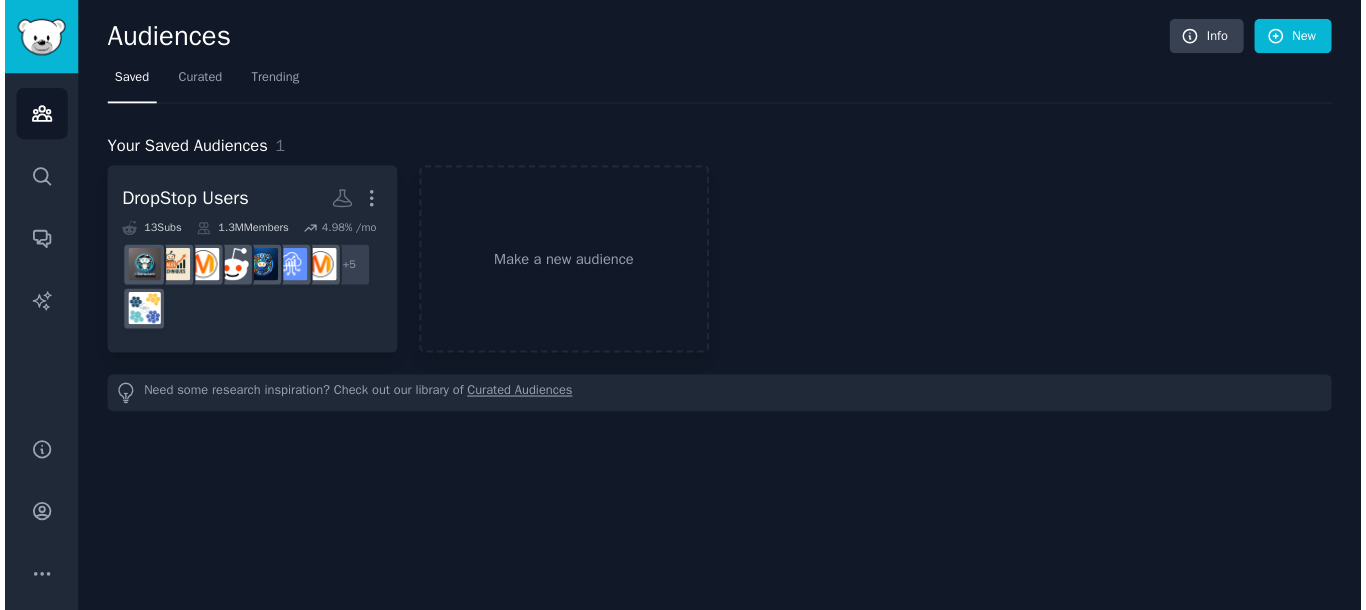 scroll, scrollTop: 0, scrollLeft: 0, axis: both 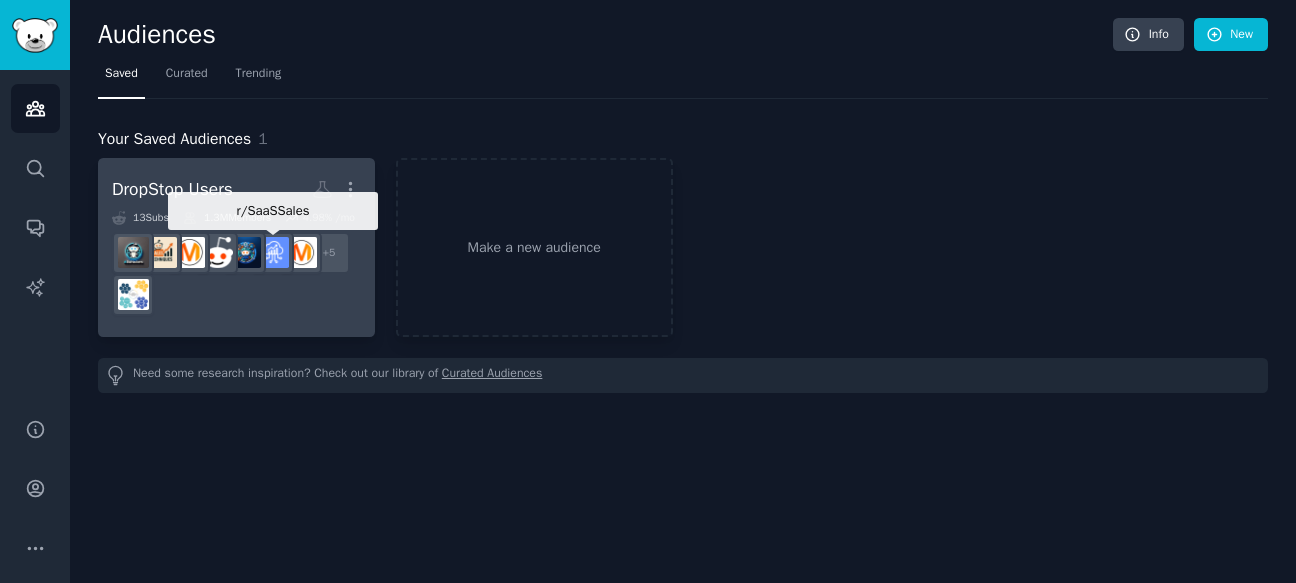click at bounding box center [273, 252] 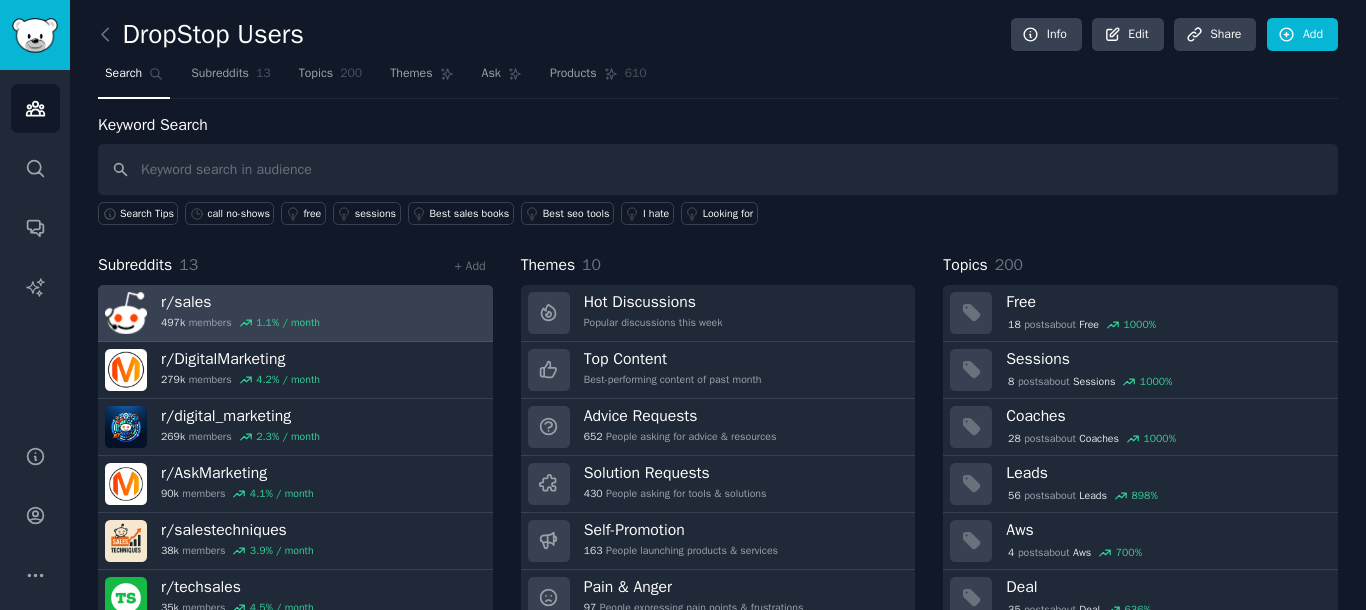 click on "r/ sales" at bounding box center (240, 302) 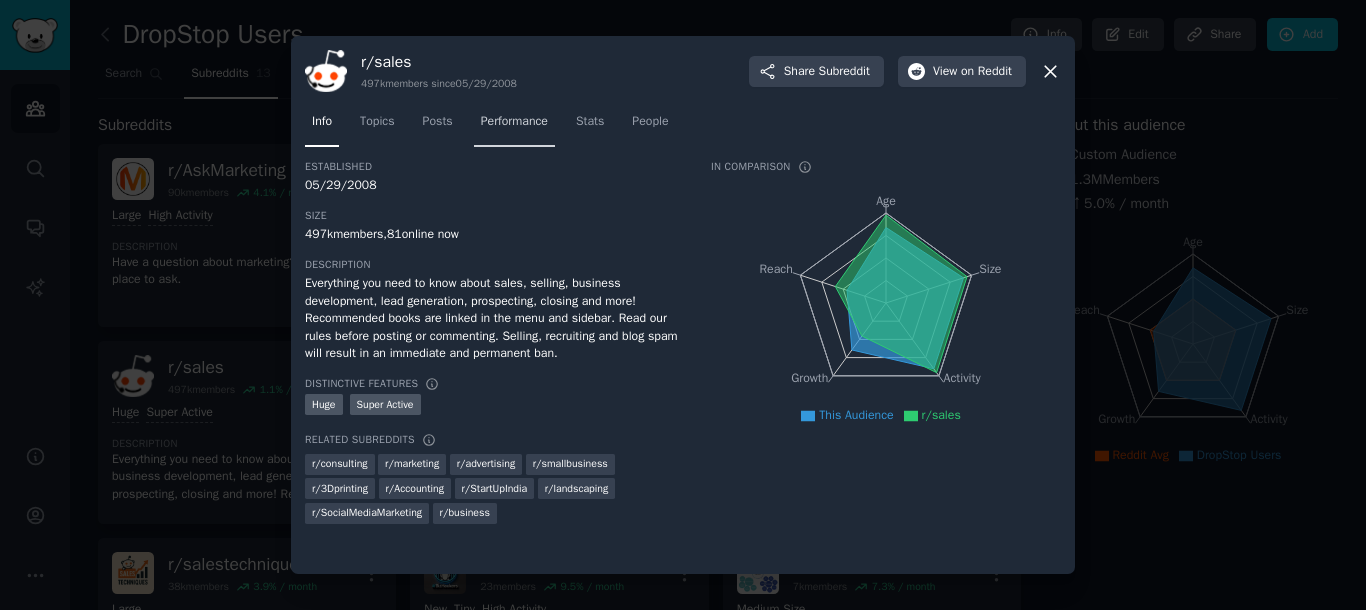 click on "Performance" at bounding box center [514, 122] 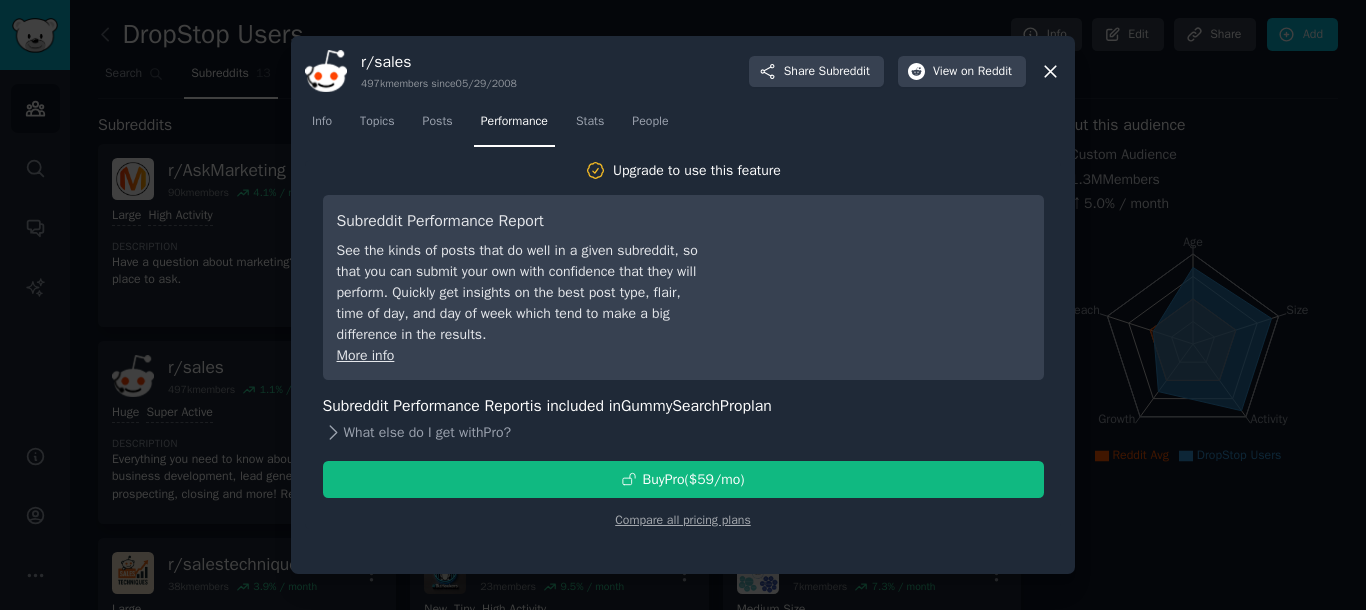 click 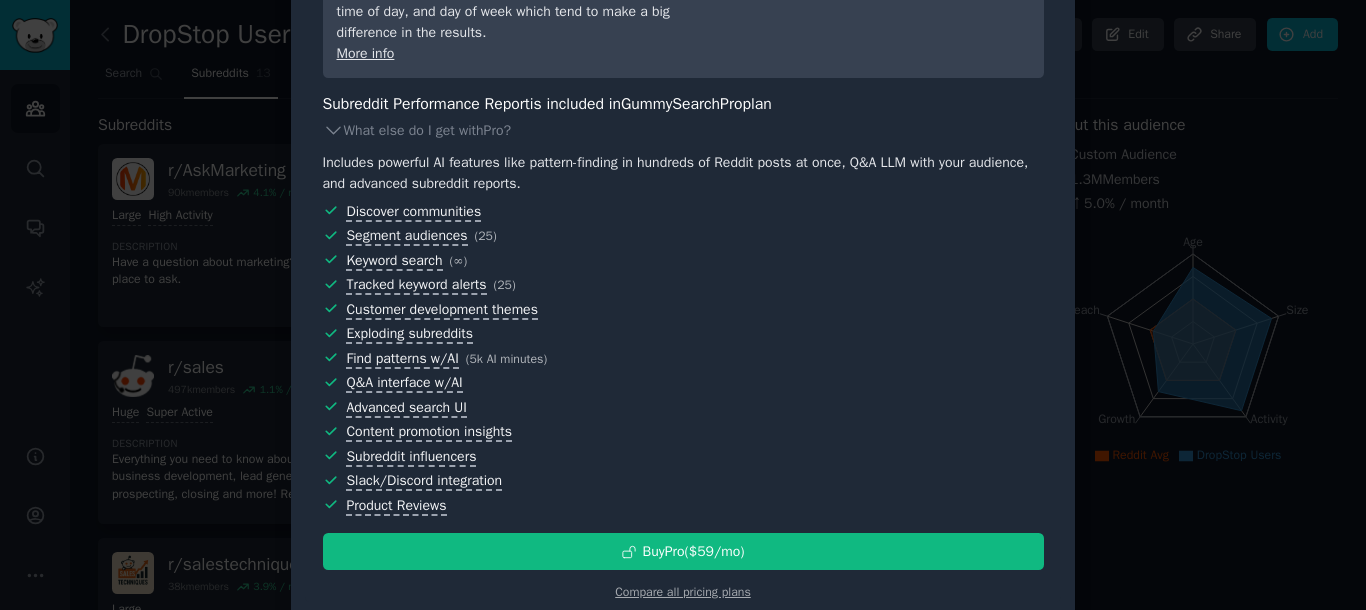 scroll, scrollTop: 279, scrollLeft: 0, axis: vertical 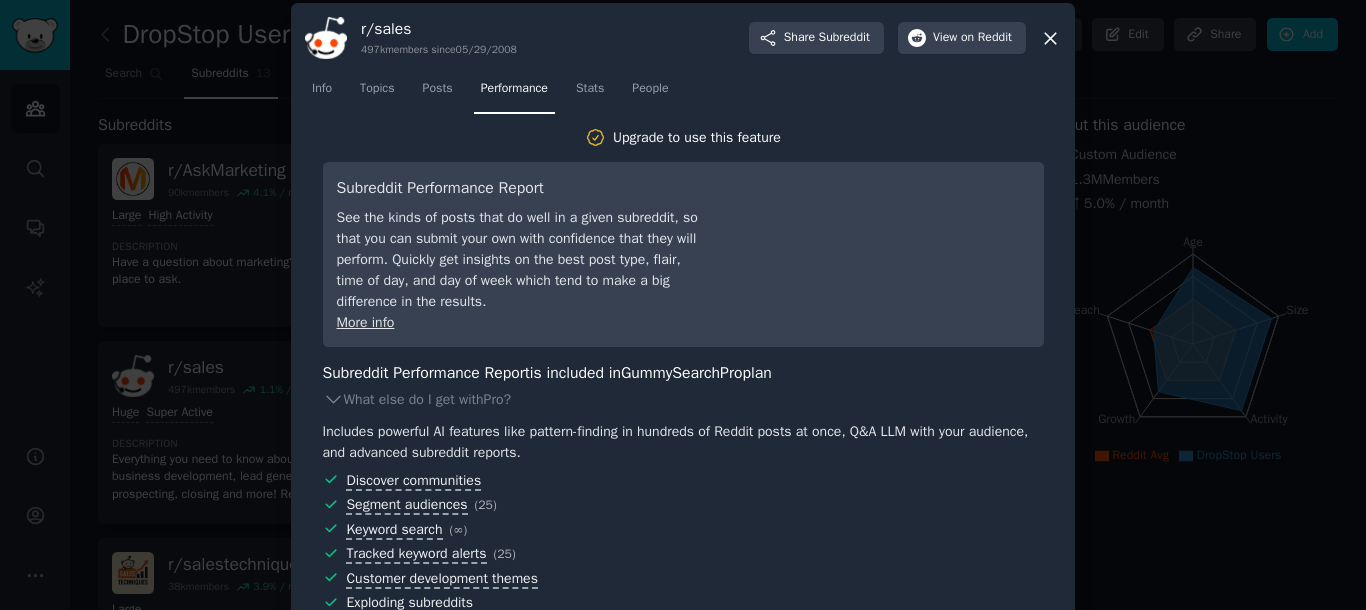 click at bounding box center (683, 305) 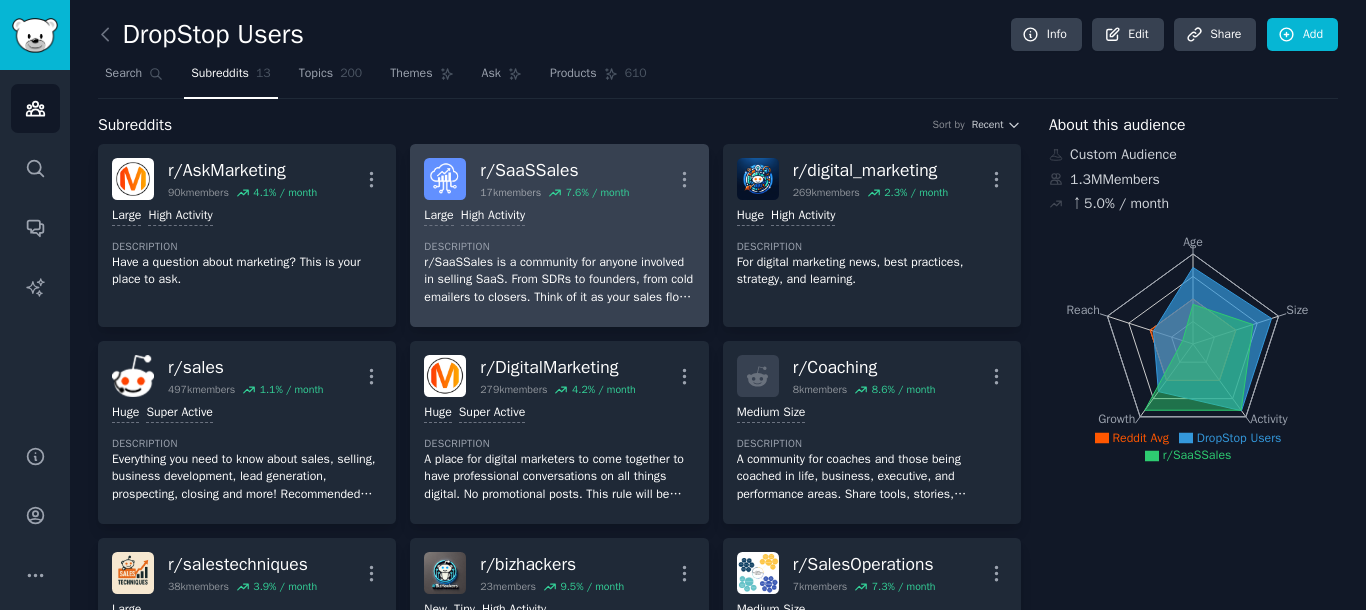 click on "r/SaaSSales is a community for anyone involved in selling SaaS. From SDRs to founders, from cold emailers to closers. Think of it as your sales floor, strategy room, and watercooler all in one.
What this community is for:
Learning and sharing the craft of SaaS sales
Promoting your SaaS (as long as it’s useful or insightful, no generic link drops)
Finding and posting and requesting deals on sales tools
Talking tactics, playbooks, wins, fails, and everything in between" at bounding box center (559, 280) 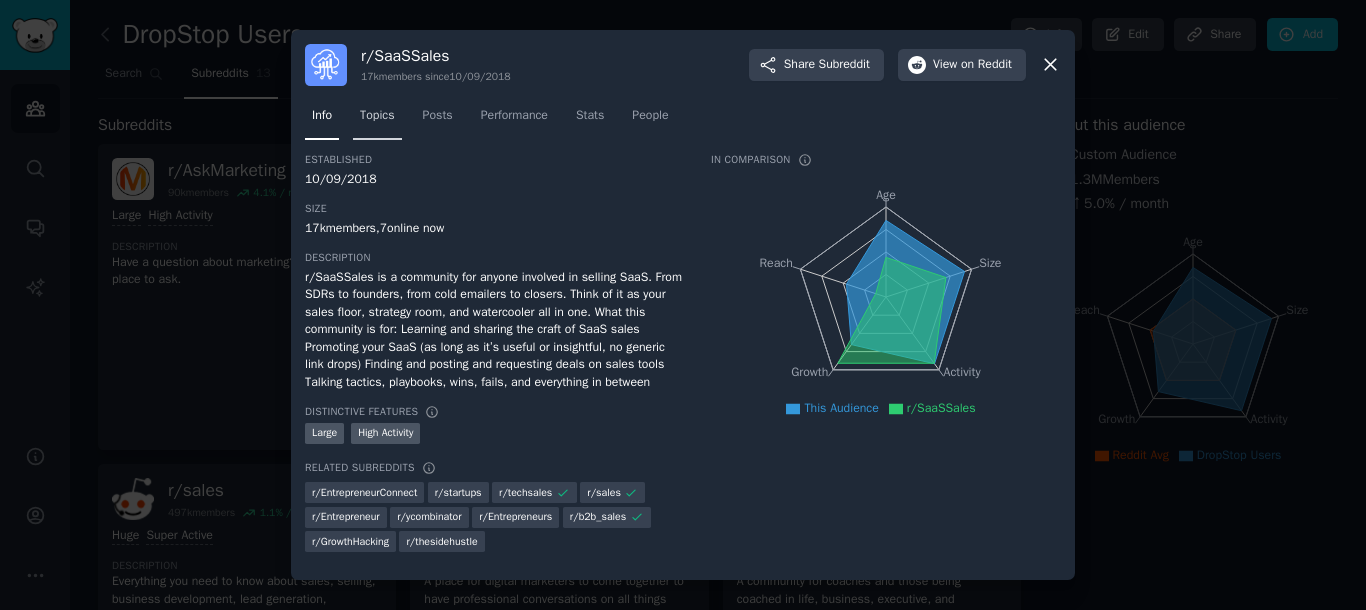 click on "Topics" at bounding box center [377, 120] 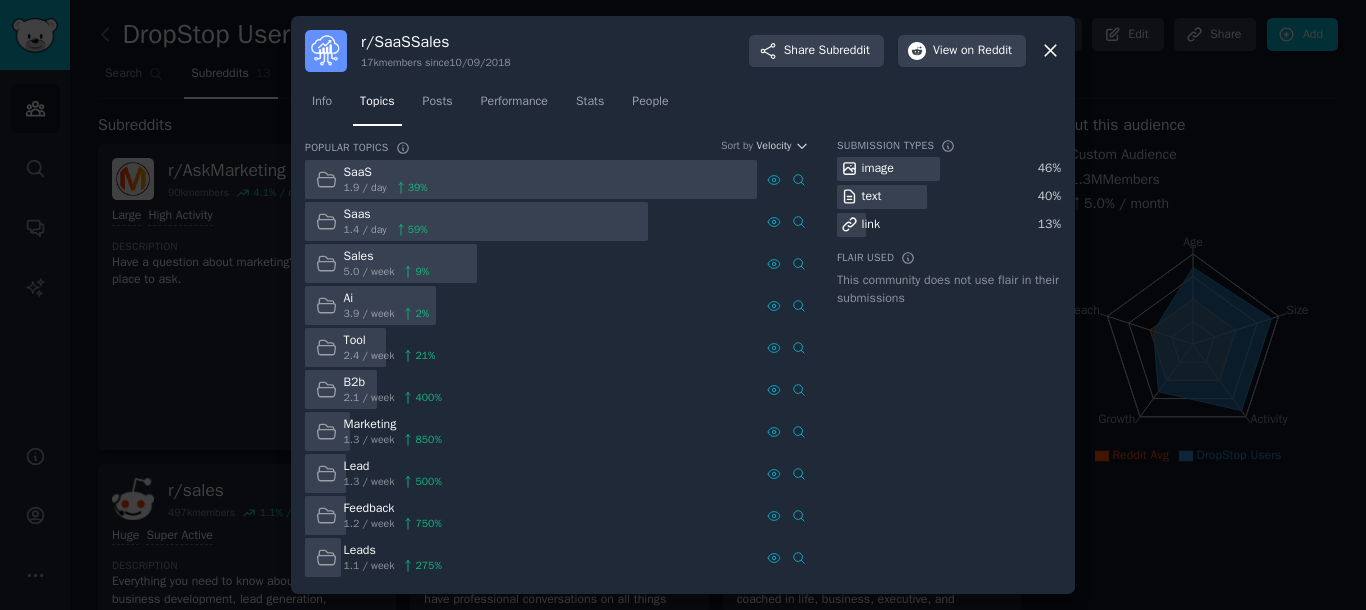 click on "Sales" at bounding box center (387, 257) 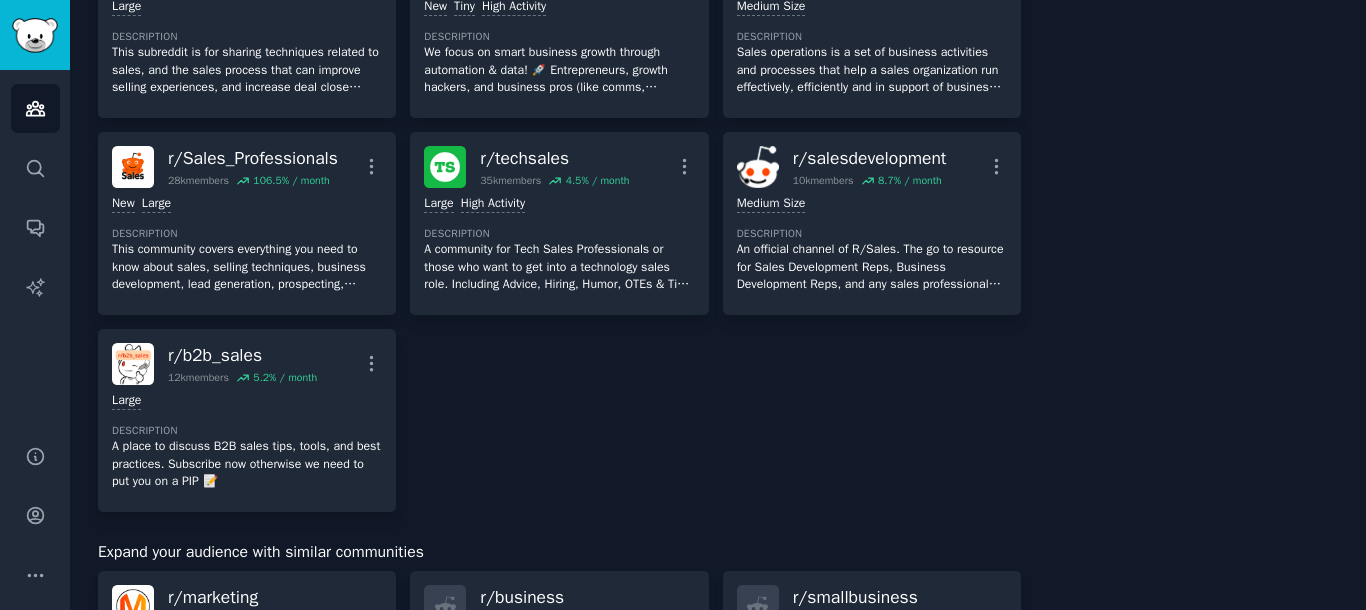 scroll, scrollTop: 723, scrollLeft: 0, axis: vertical 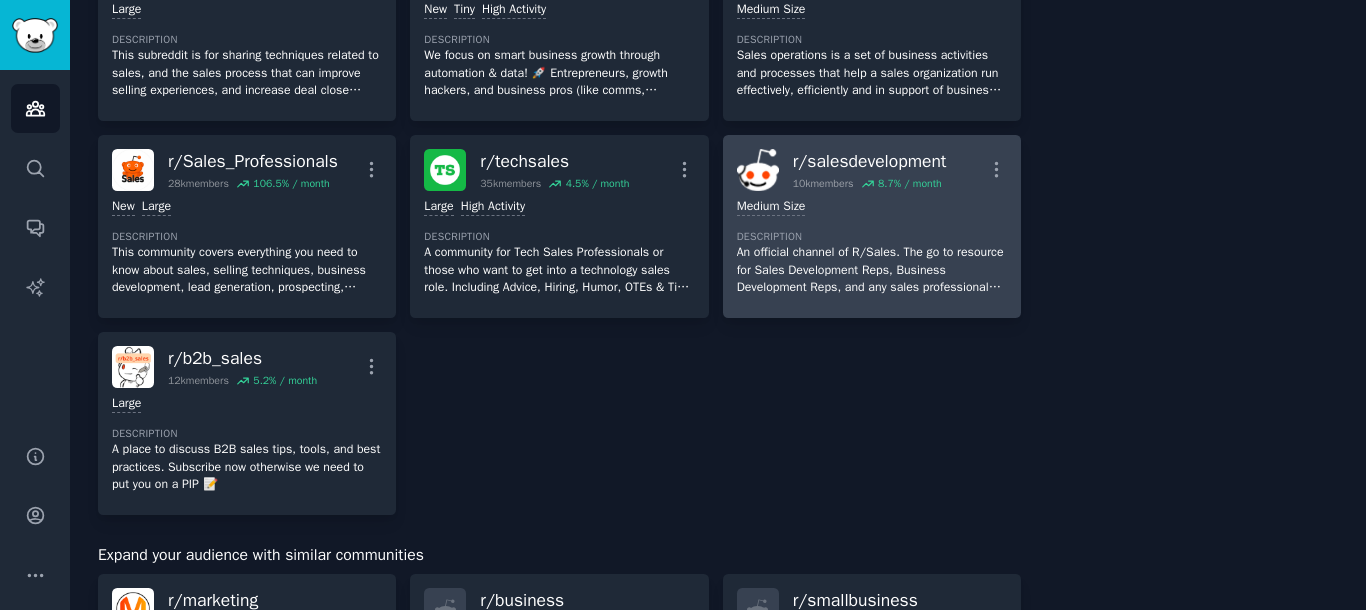 click on "Description" at bounding box center [872, 237] 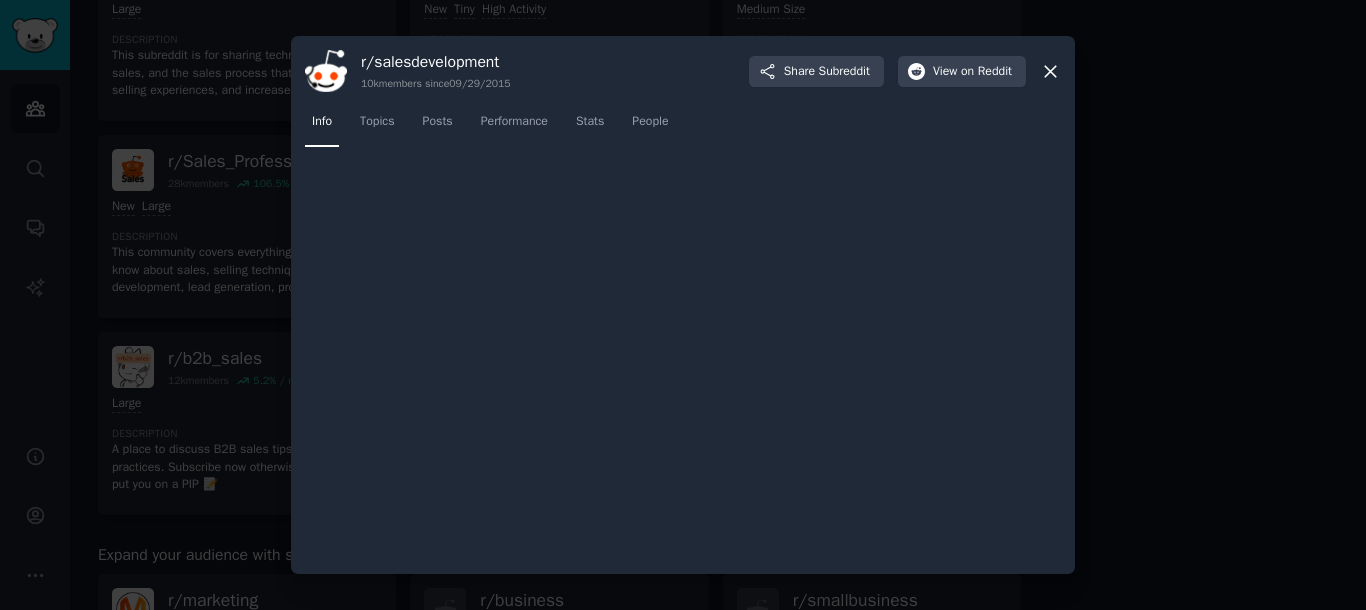 click 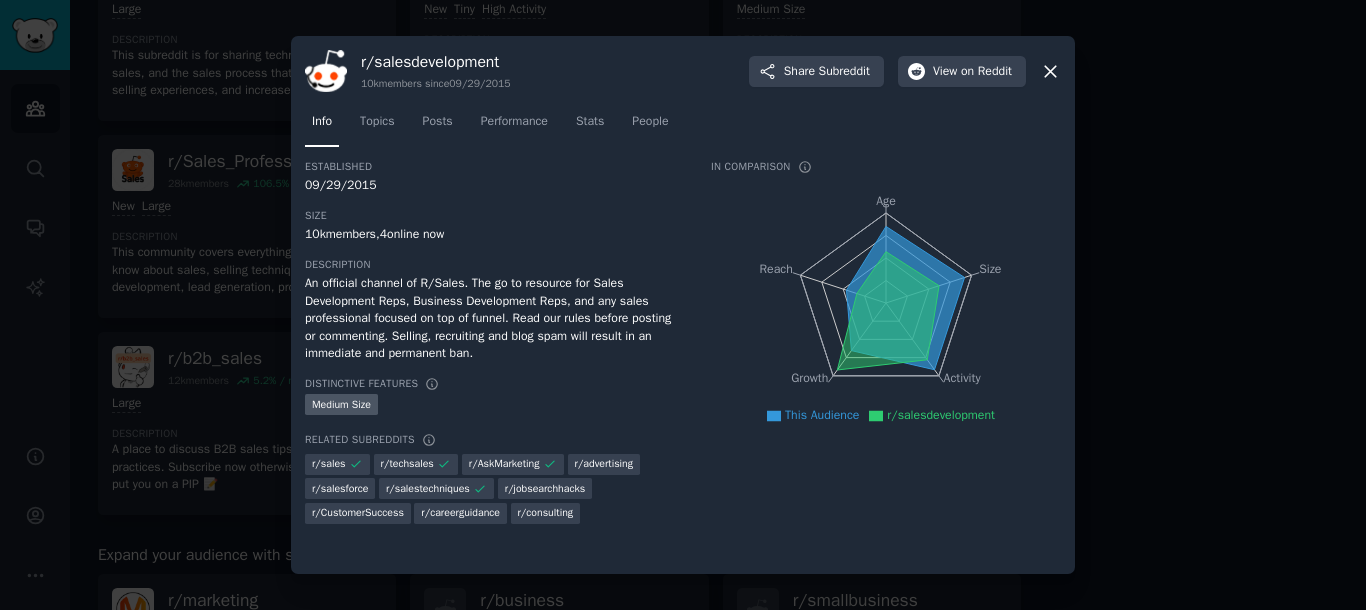 click on "Related Subreddits r/ sales r/ techsales r/ AskMarketing r/ advertising r/ salesforce r/ salestechniques r/ jobsearchhacks r/ CustomerSuccess r/ careerguidance r/ consulting" at bounding box center [494, 478] 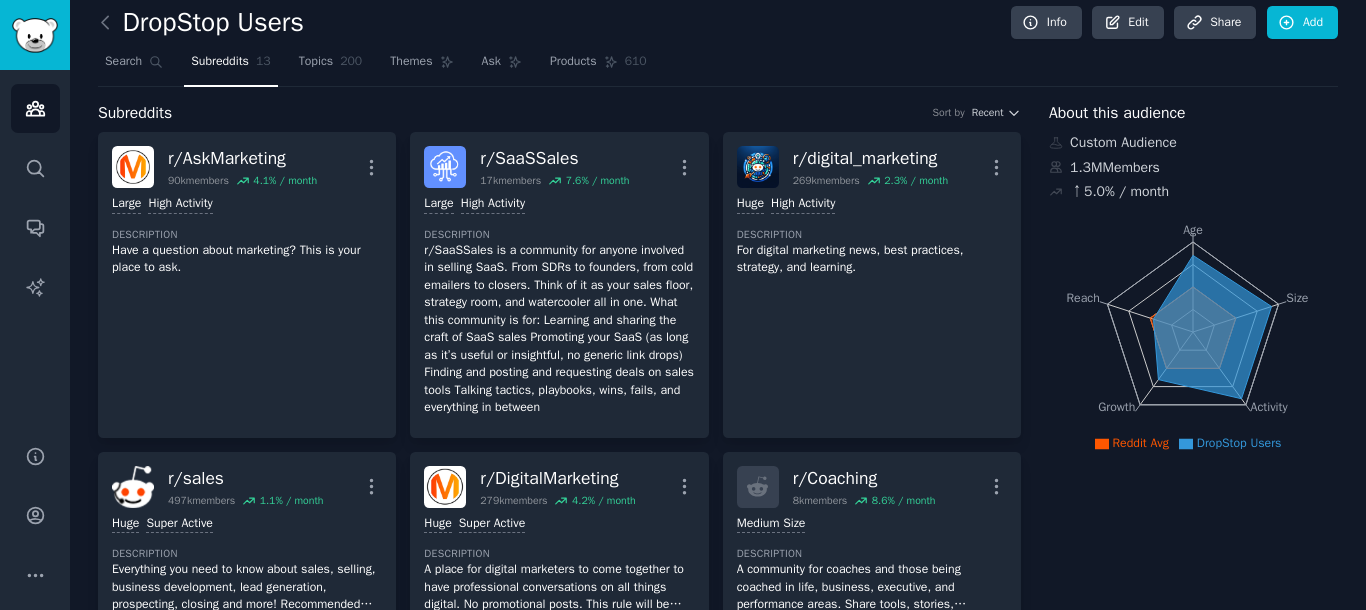 scroll, scrollTop: 0, scrollLeft: 0, axis: both 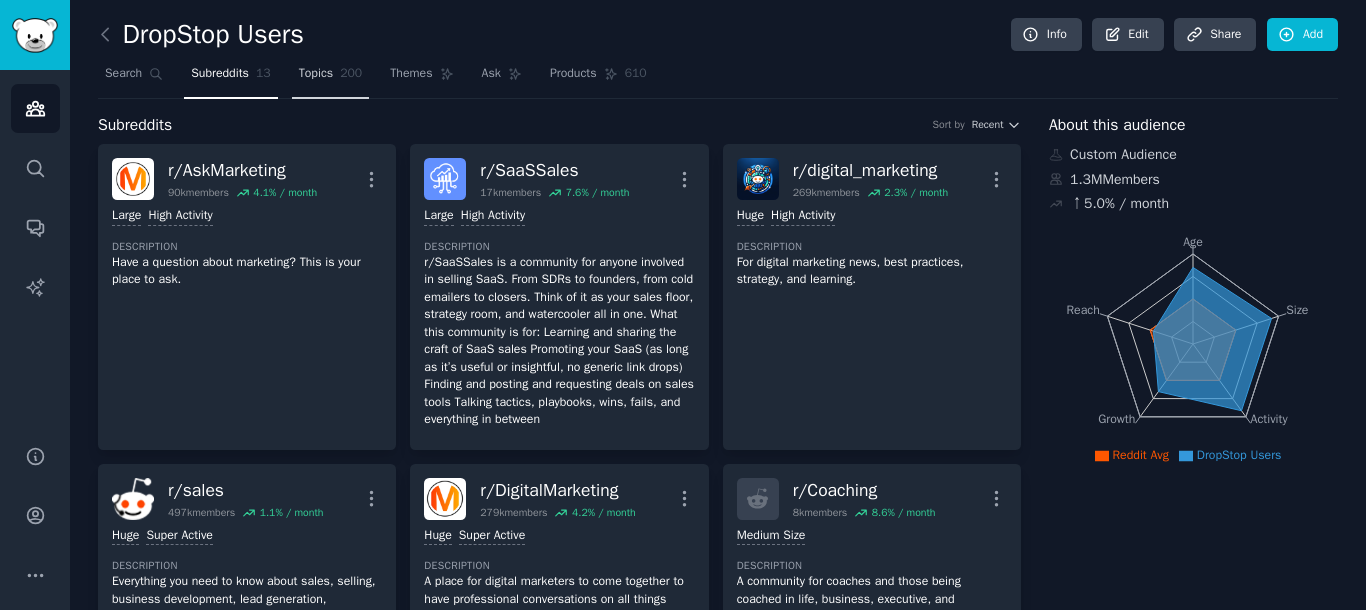 click on "Topics" at bounding box center [316, 74] 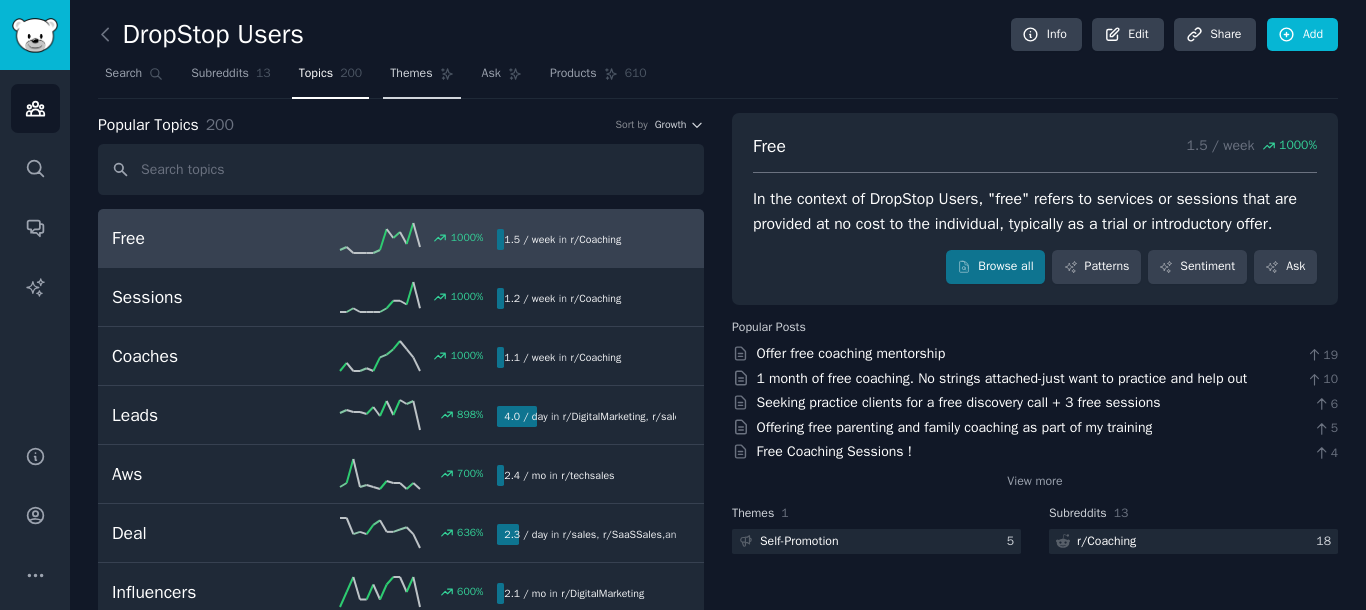 click on "Themes" at bounding box center [411, 74] 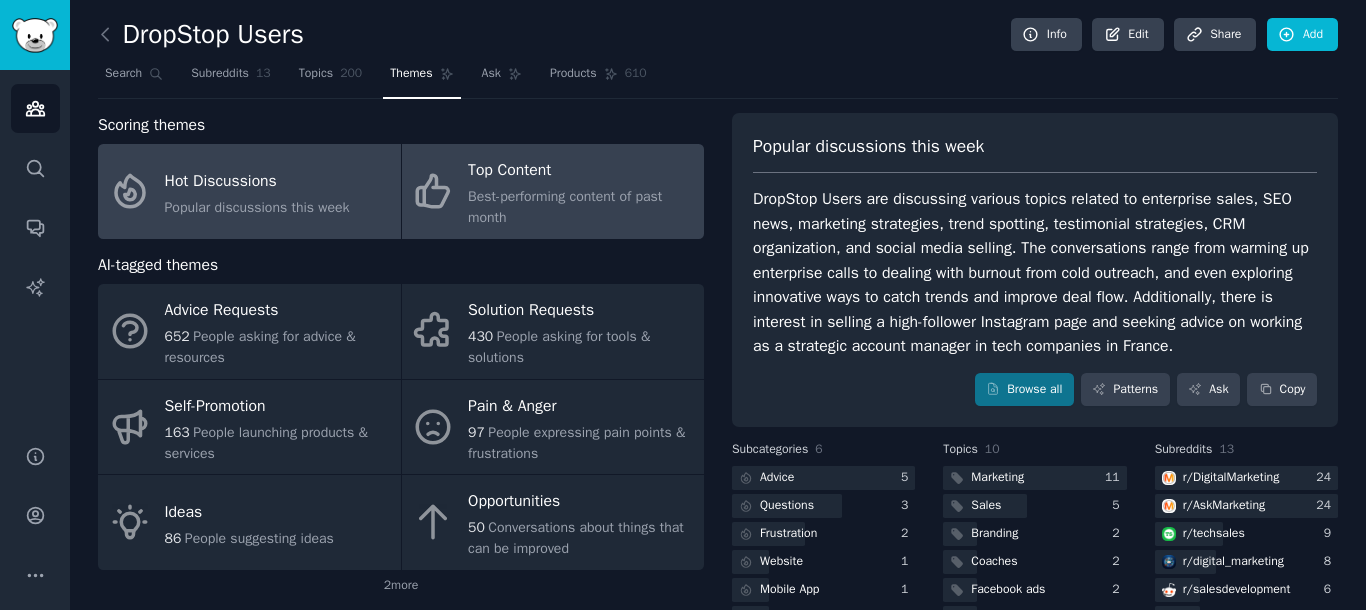 click on "Best-performing content of past month" 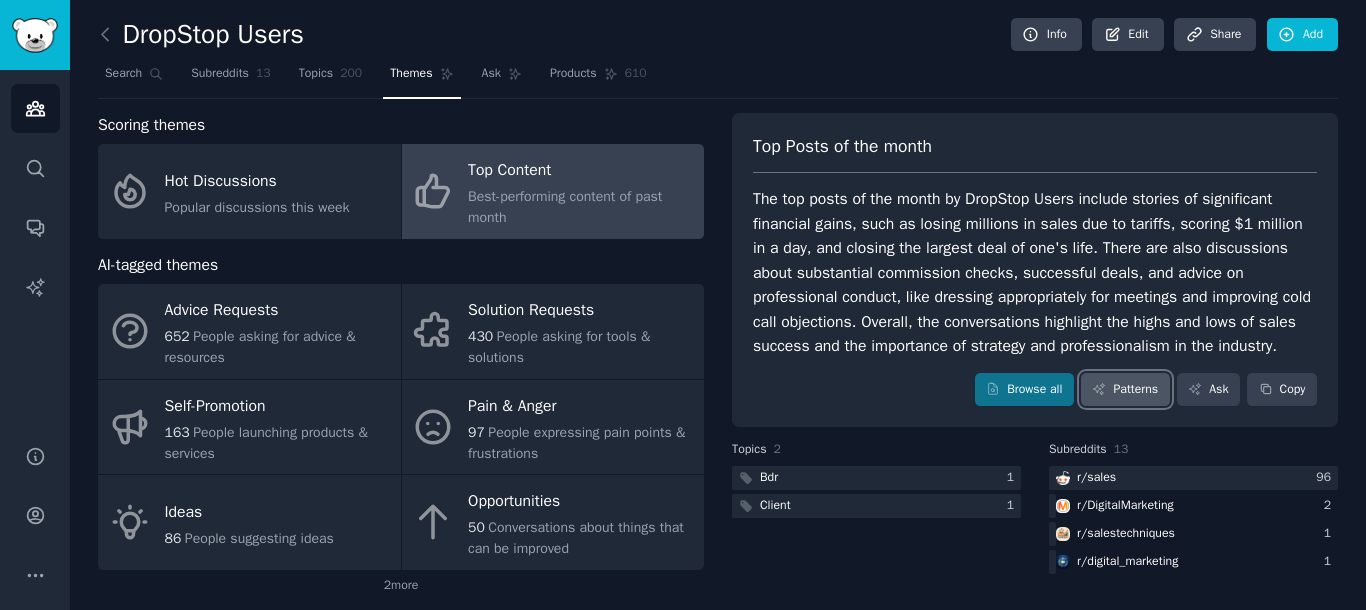 click on "Patterns" at bounding box center (1125, 390) 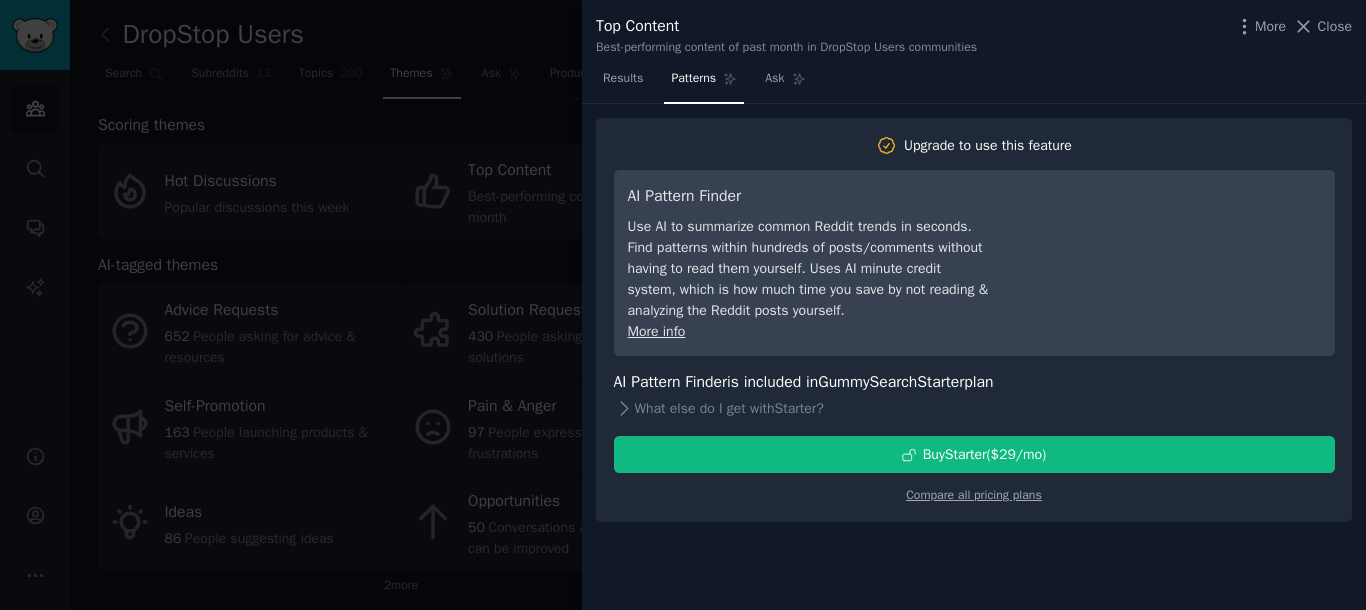 click at bounding box center [683, 305] 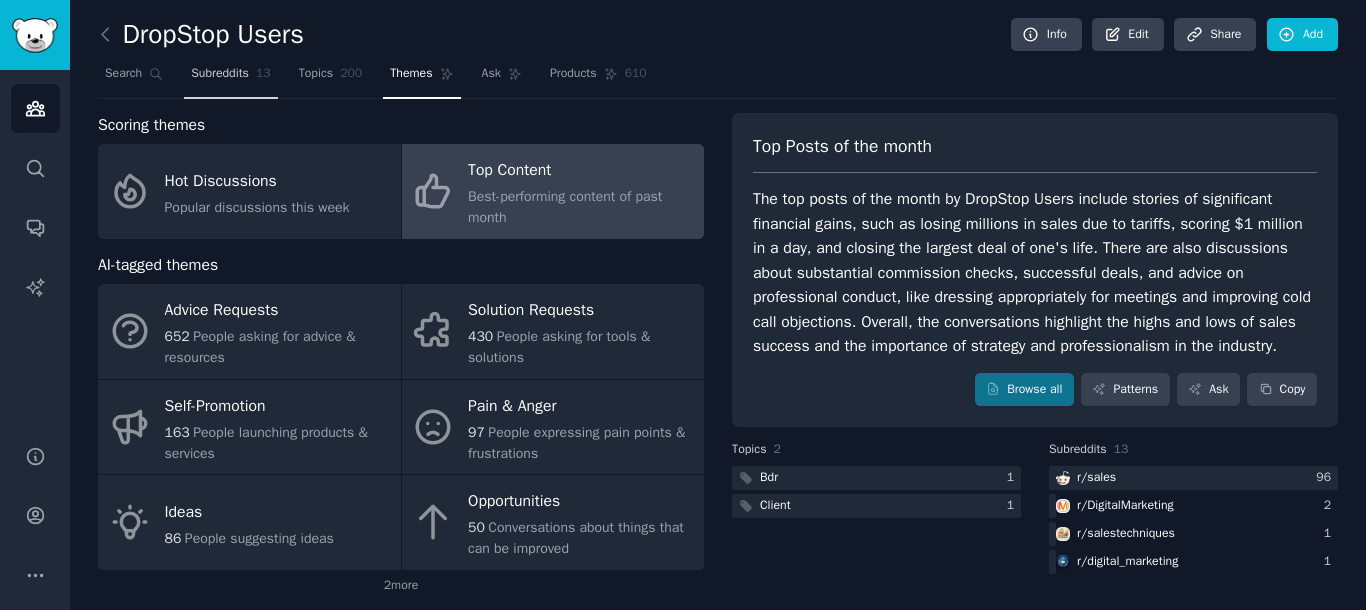 click on "Subreddits" at bounding box center (220, 74) 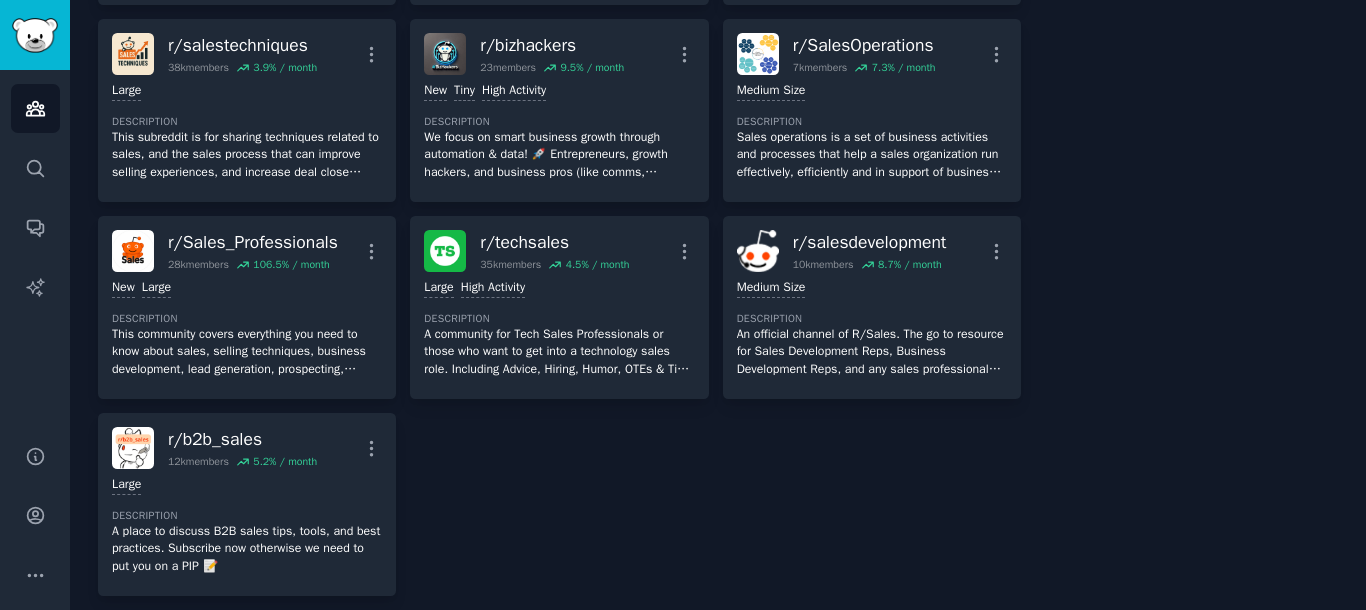 scroll, scrollTop: 520, scrollLeft: 0, axis: vertical 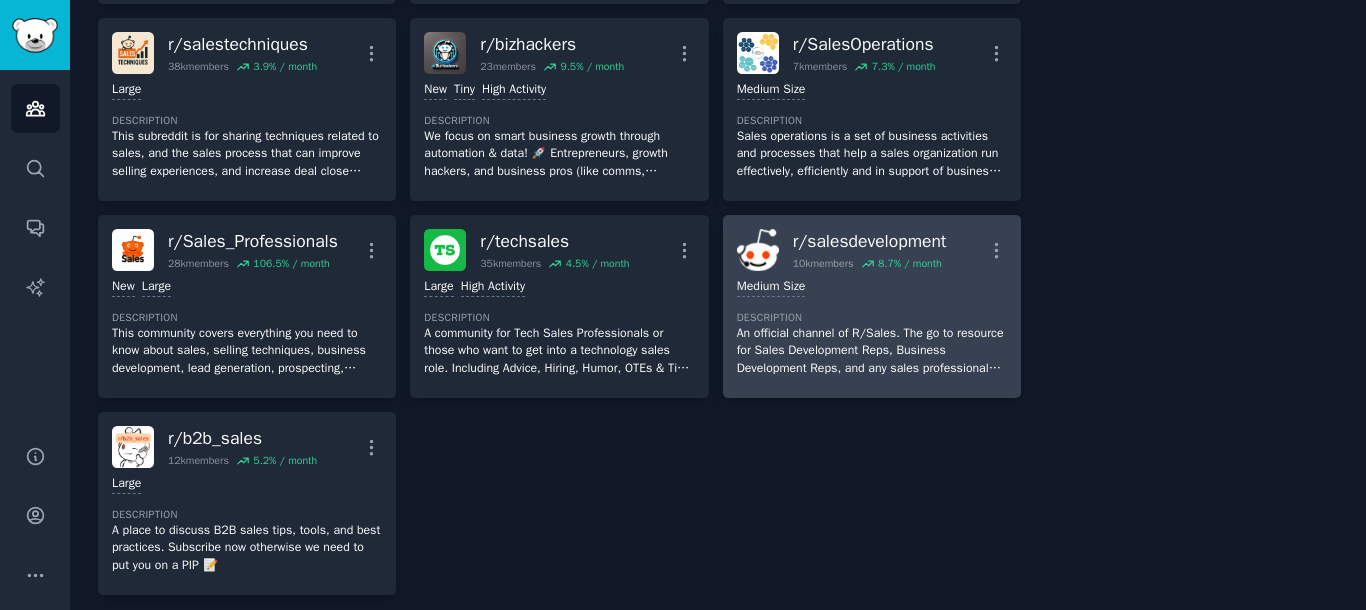 click on "An official channel of R/Sales.
The go to resource for Sales Development Reps, Business Development Reps, and any sales professional focused on top of funnel. Read our rules before posting or commenting. Selling, recruiting and blog spam will result in an immediate and permanent ban." at bounding box center [872, 351] 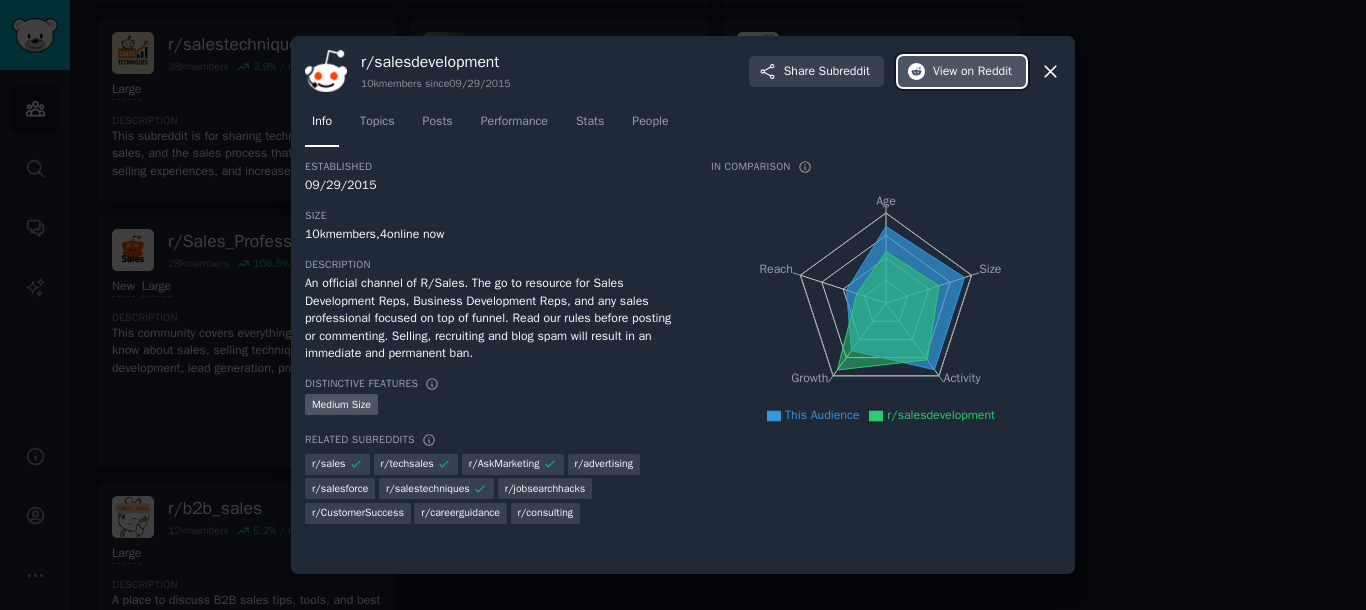 click on "on Reddit" at bounding box center [986, 72] 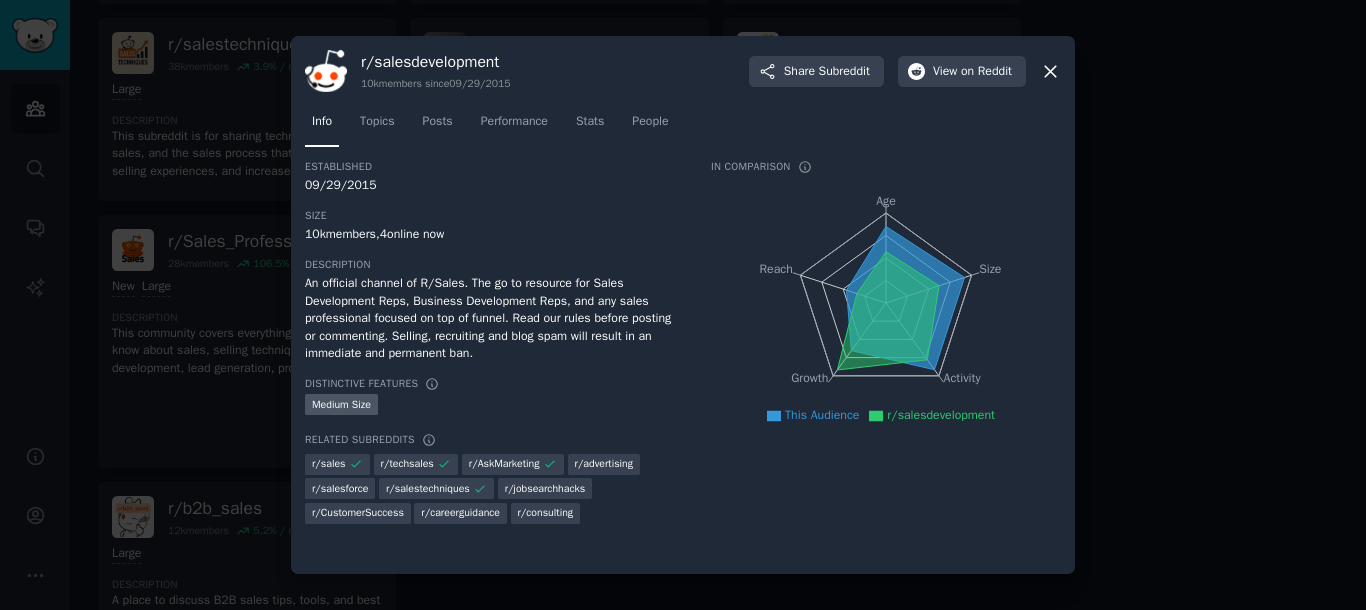 click 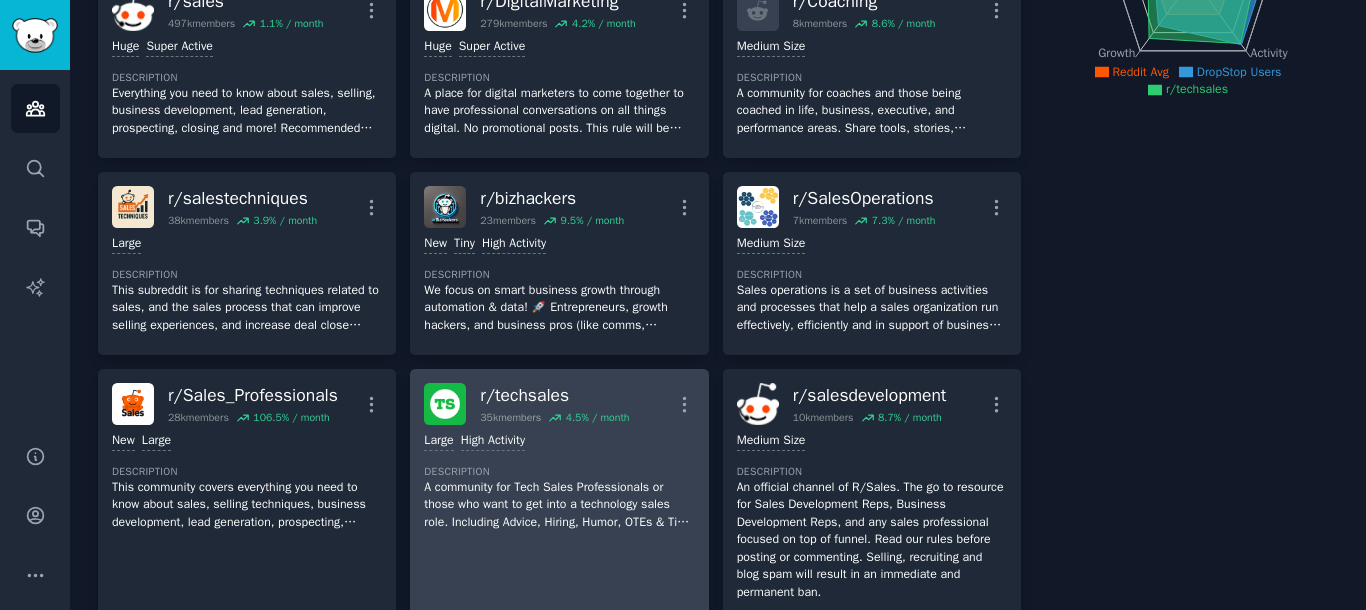 scroll, scrollTop: 369, scrollLeft: 0, axis: vertical 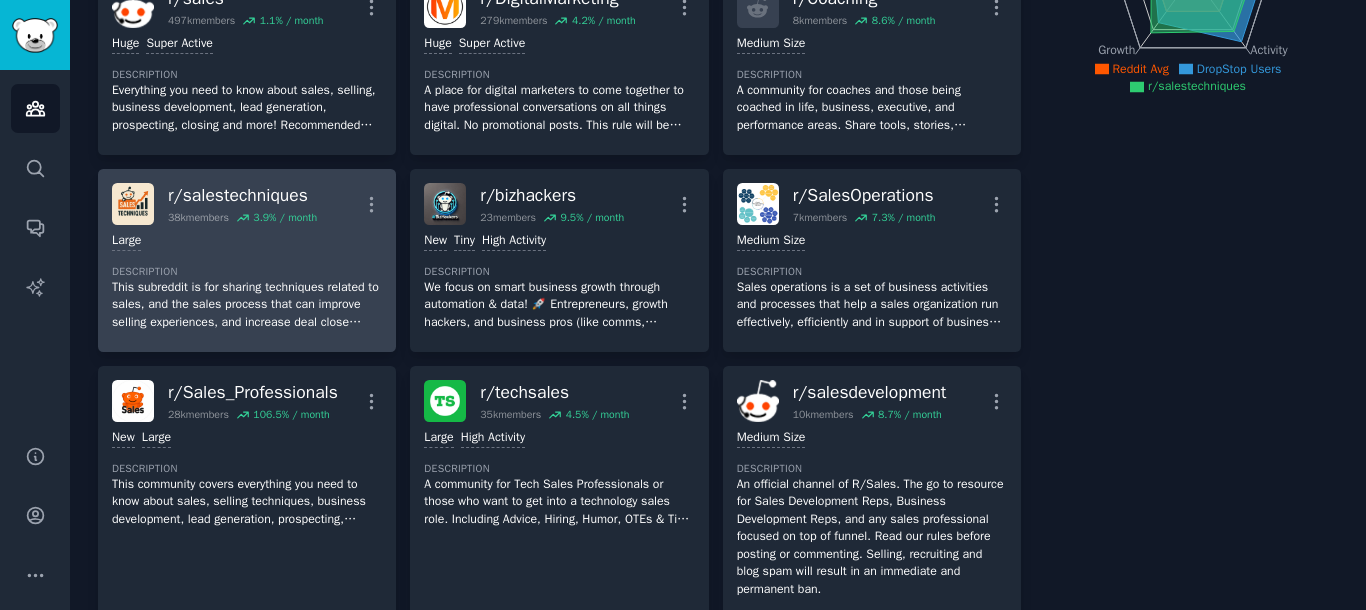 click on "This subreddit is for sharing techniques related to sales, and the sales process that can improve selling experiences, and increase deal close rates. This subreddit is not for motivational posts, affiliate, MLMs, or any illegal or unethical methods of sales." at bounding box center [247, 305] 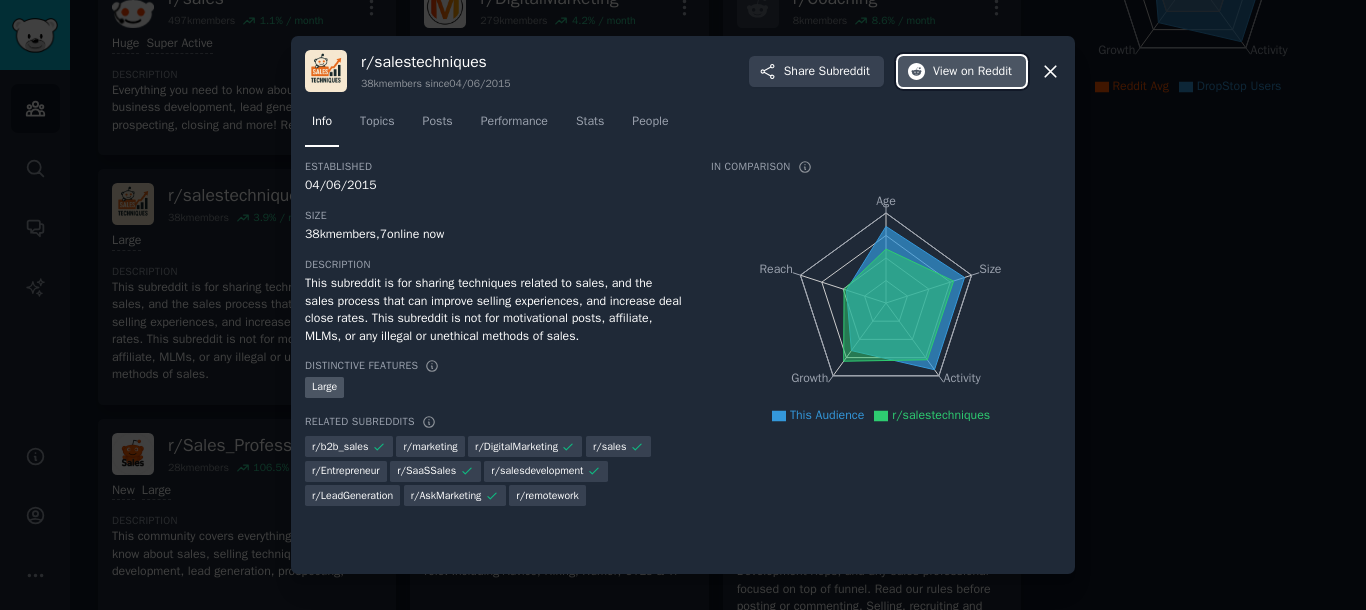 click on "on Reddit" at bounding box center [986, 72] 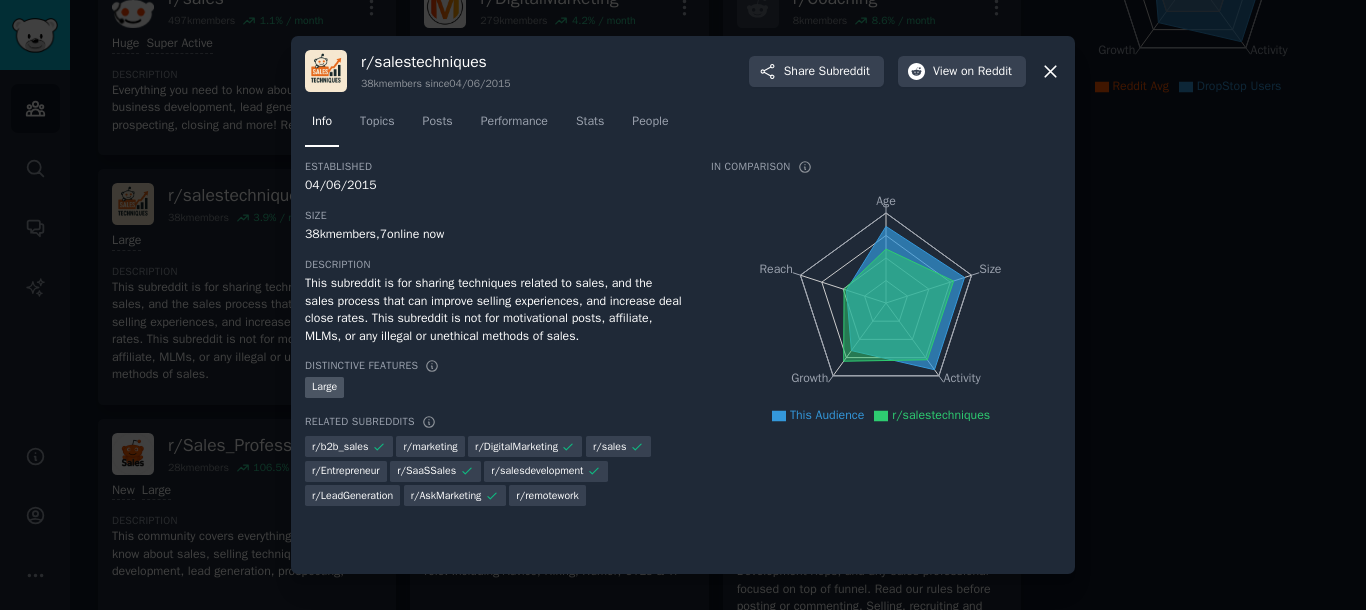 click 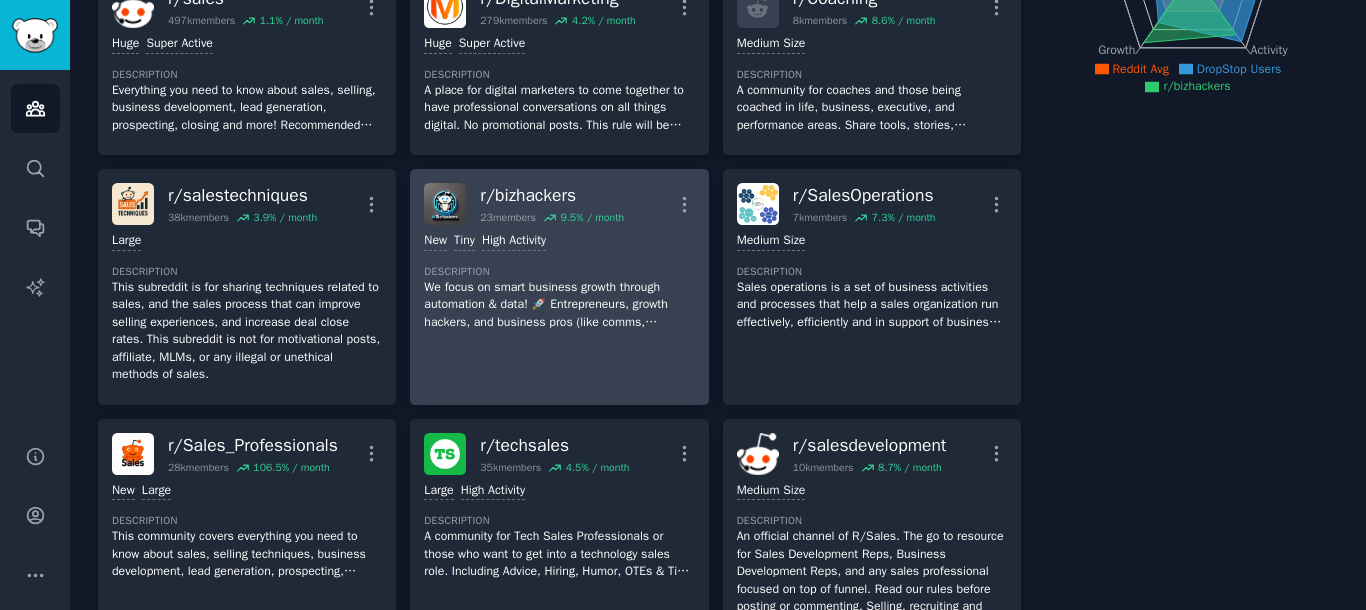 click on "We focus on smart business growth through automation & data! 🚀
Entrepreneurs, growth hackers, and business pros (like comms, marketing, operations and sales) come together to supercharge their businesses with smart automation and data-driven decision-making.
Discover cutting-edge automation tools to streamline operations, learn growth strategies that leverage data for maximum impact and get insights on the best steering mechanisms to drive success." at bounding box center [559, 305] 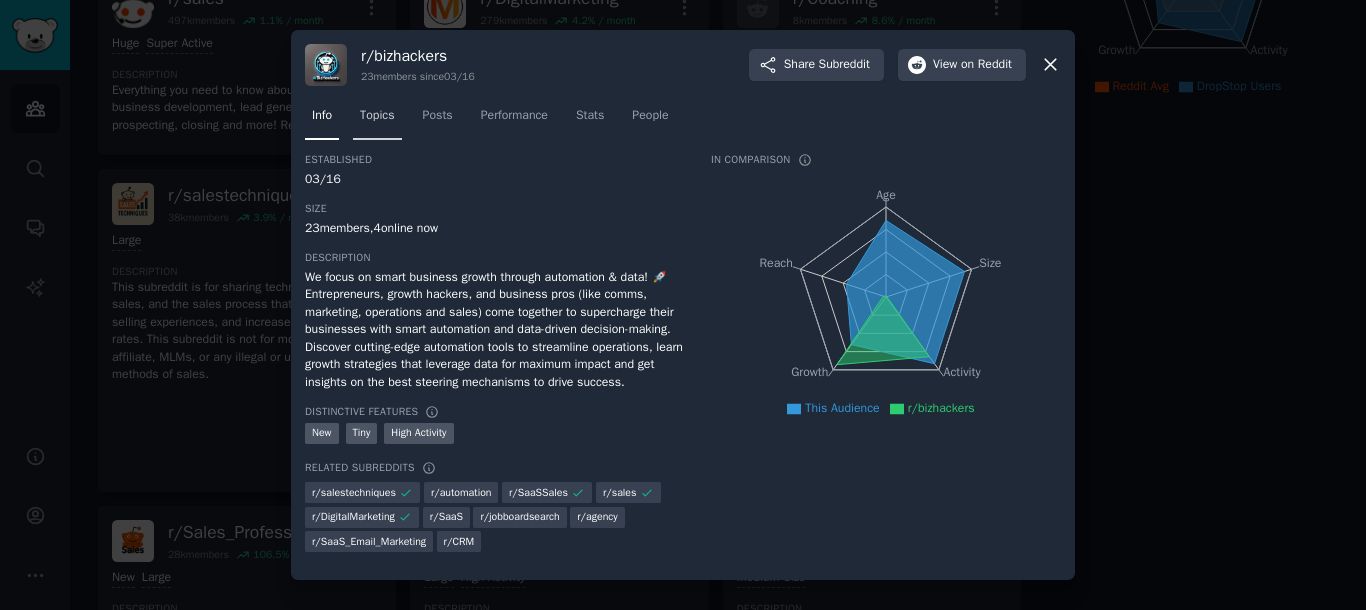 click on "Topics" at bounding box center (377, 116) 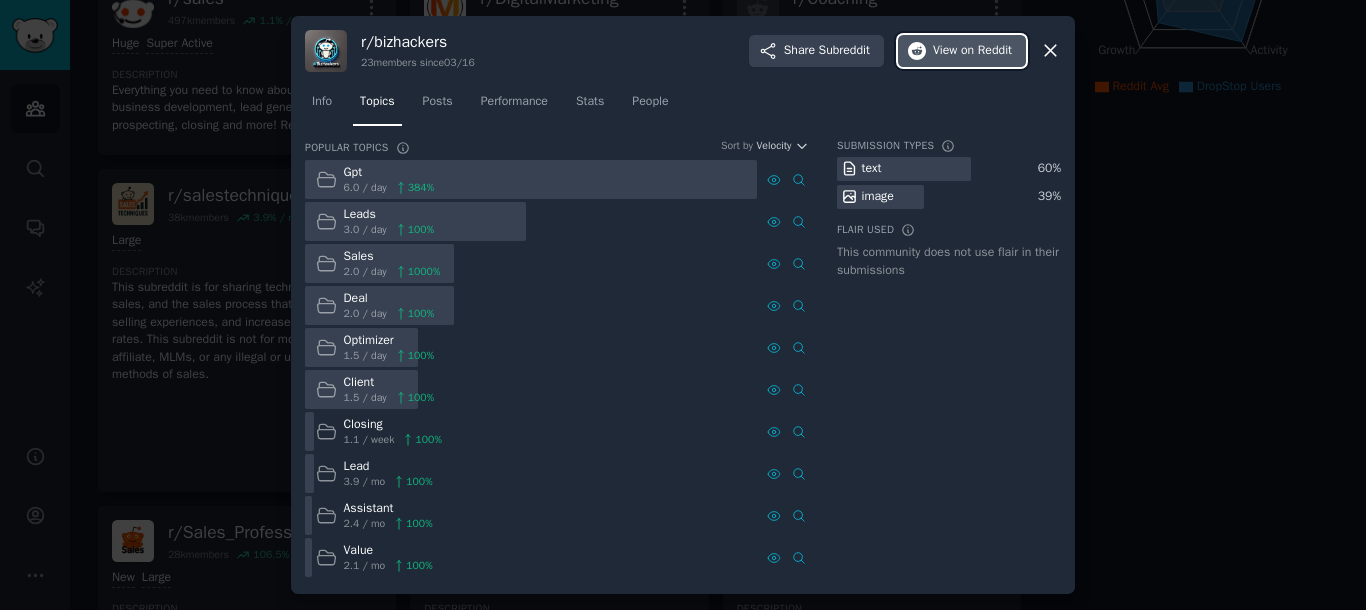 click on "on Reddit" at bounding box center [986, 51] 